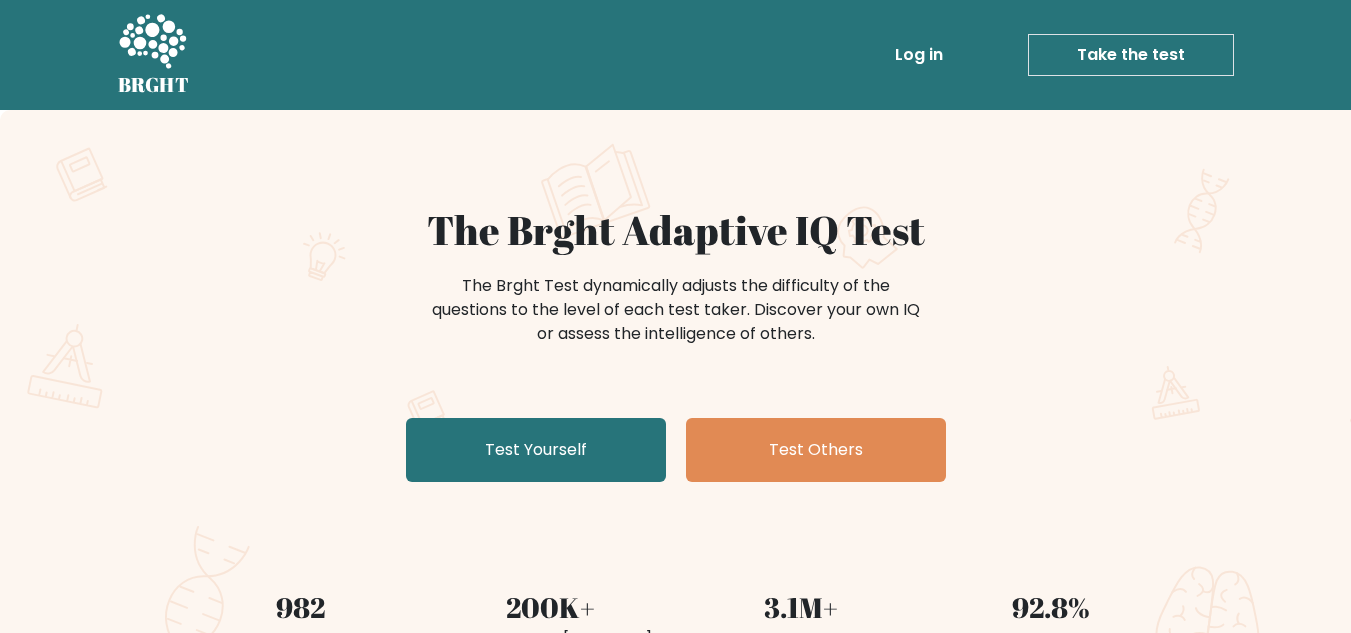 scroll, scrollTop: 0, scrollLeft: 0, axis: both 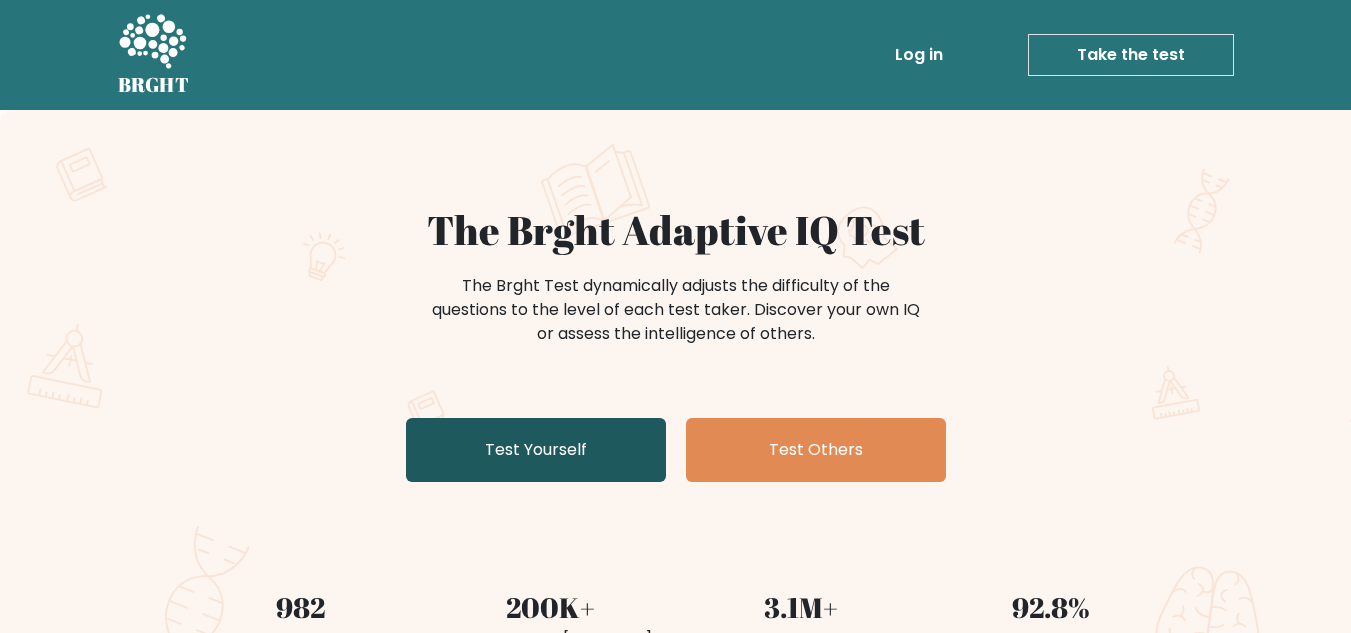 click on "Test Yourself" at bounding box center (536, 450) 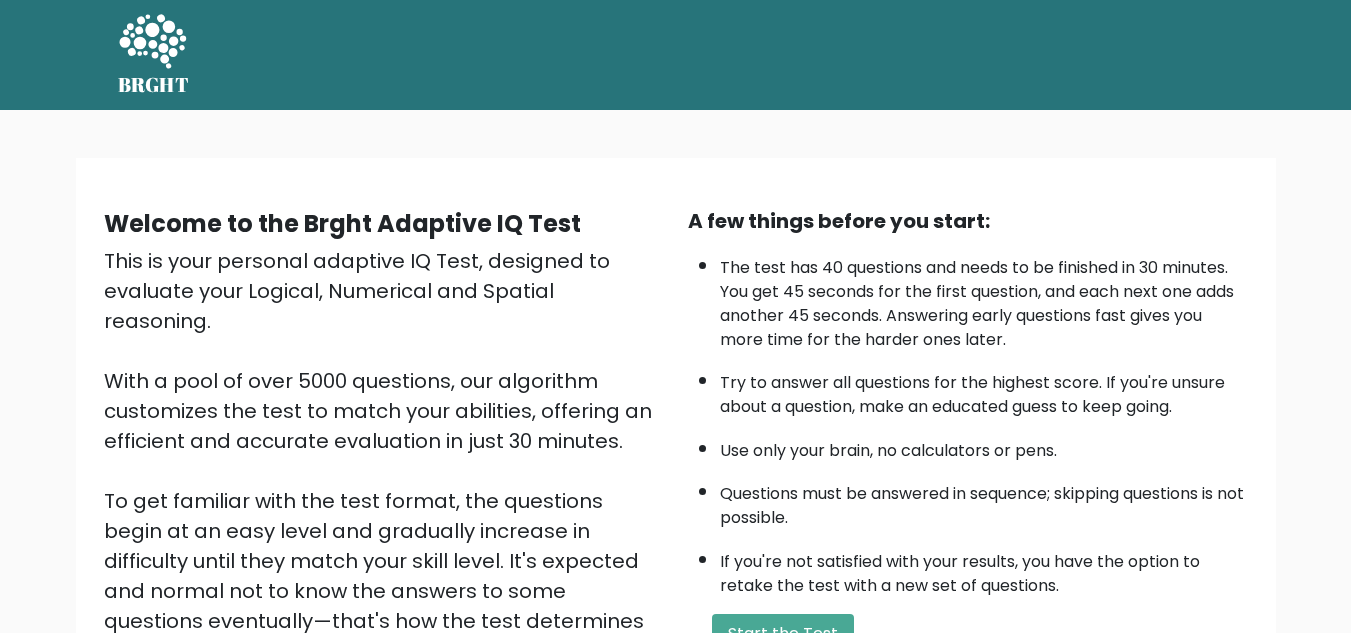 scroll, scrollTop: 0, scrollLeft: 0, axis: both 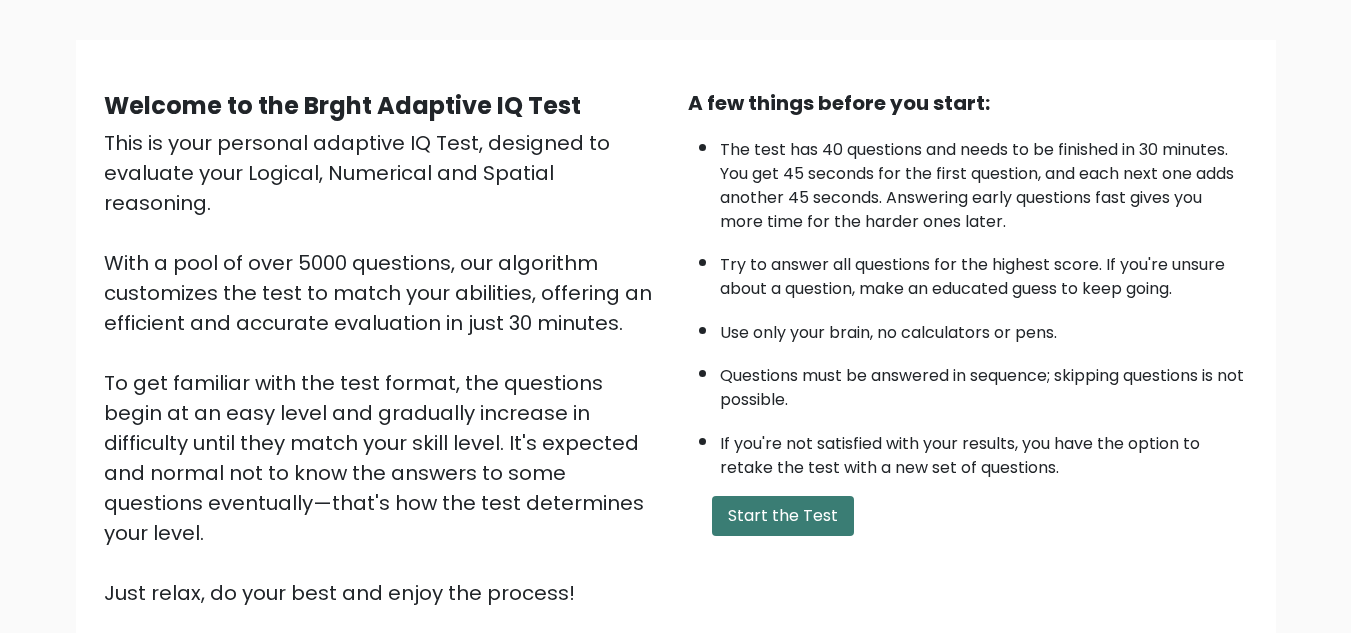 click on "Start the Test" at bounding box center [783, 516] 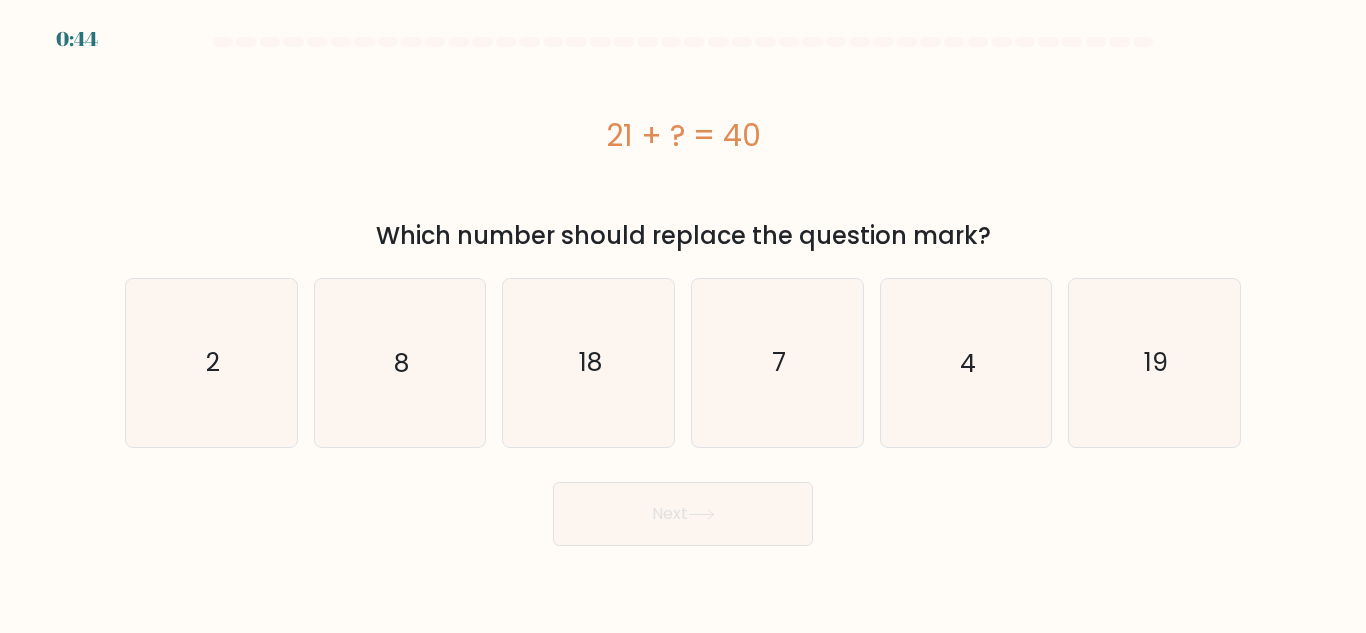 scroll, scrollTop: 0, scrollLeft: 0, axis: both 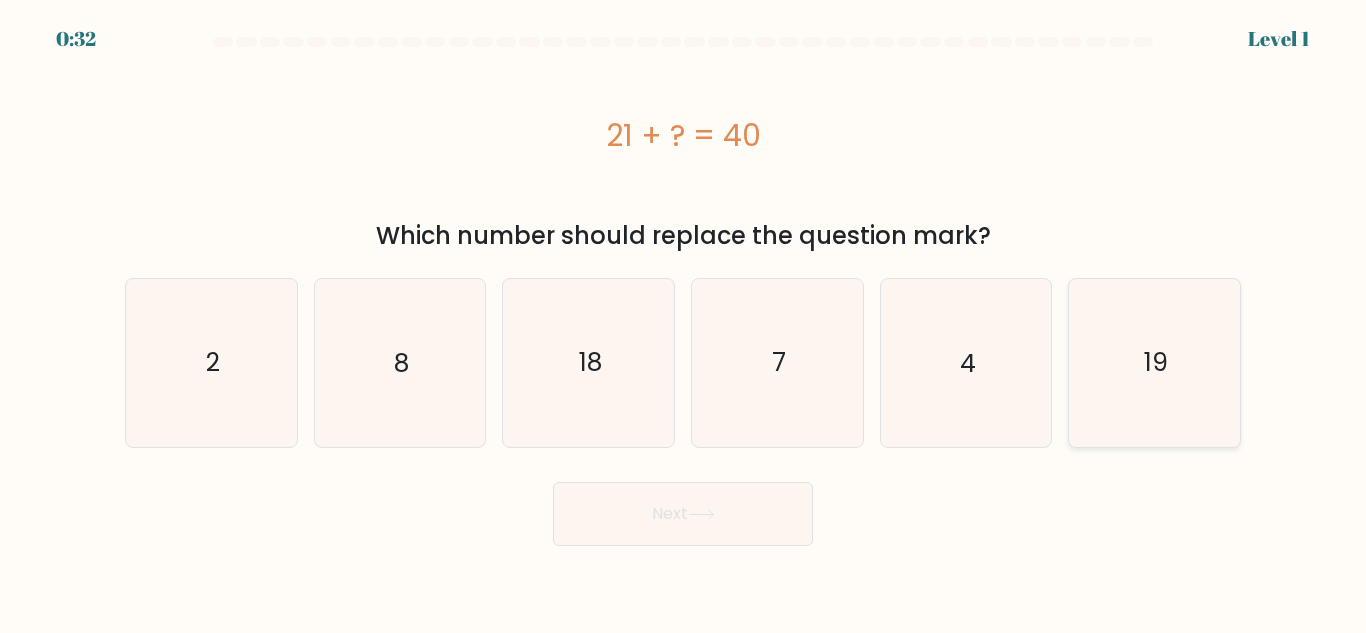 click on "19" 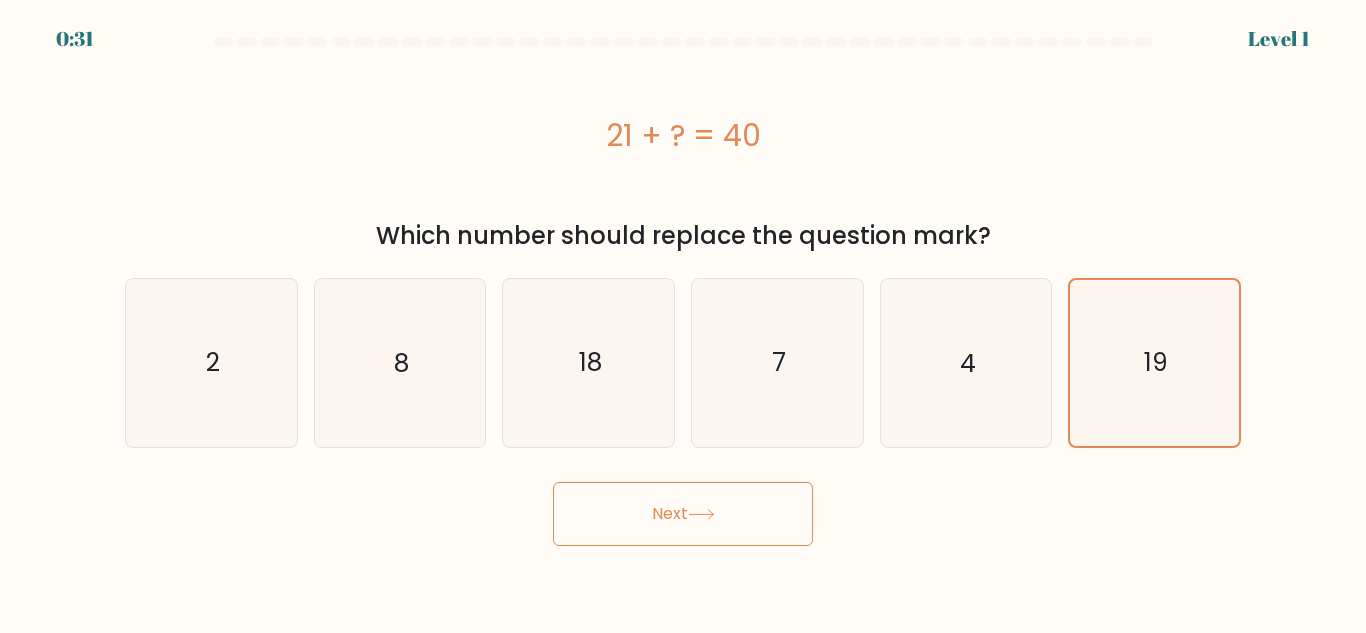 click on "Next" at bounding box center (683, 514) 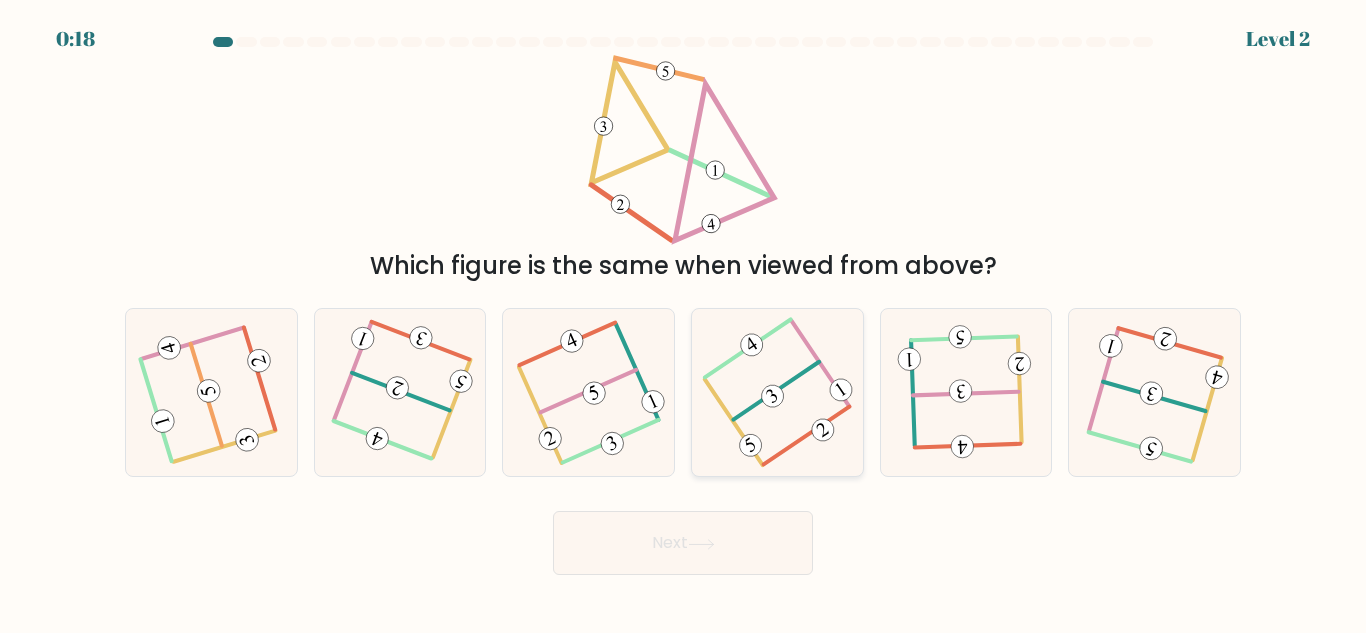 click 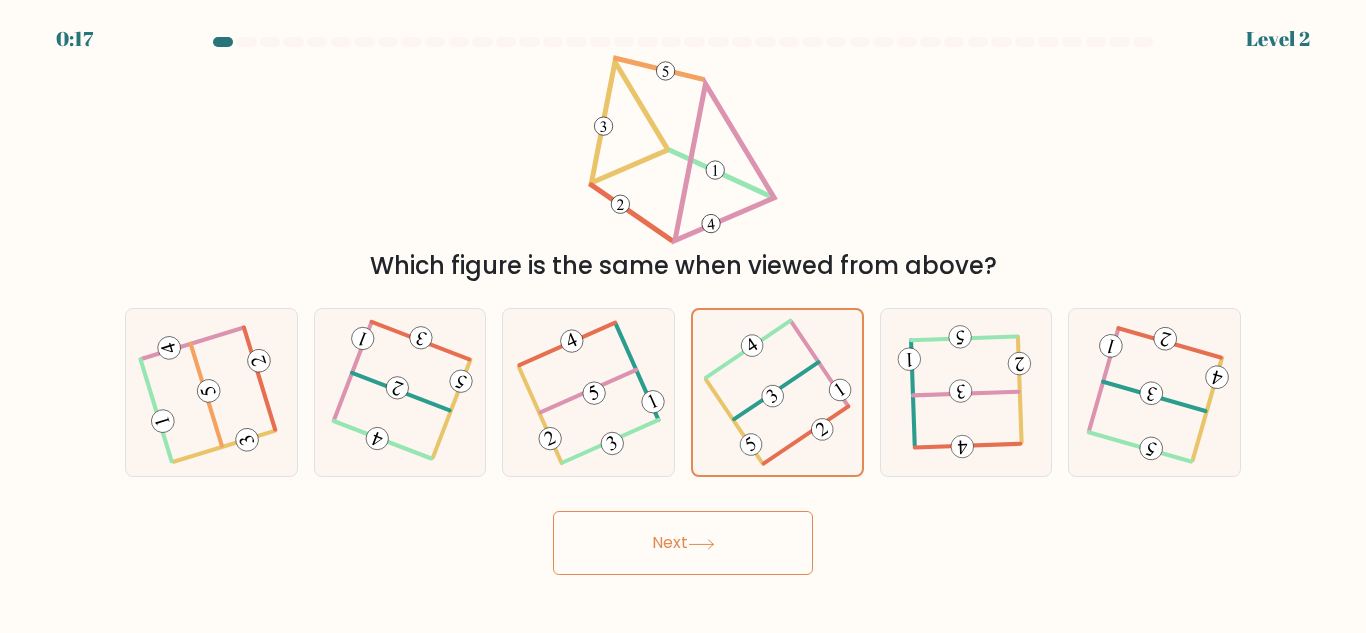 click on "Next" at bounding box center (683, 543) 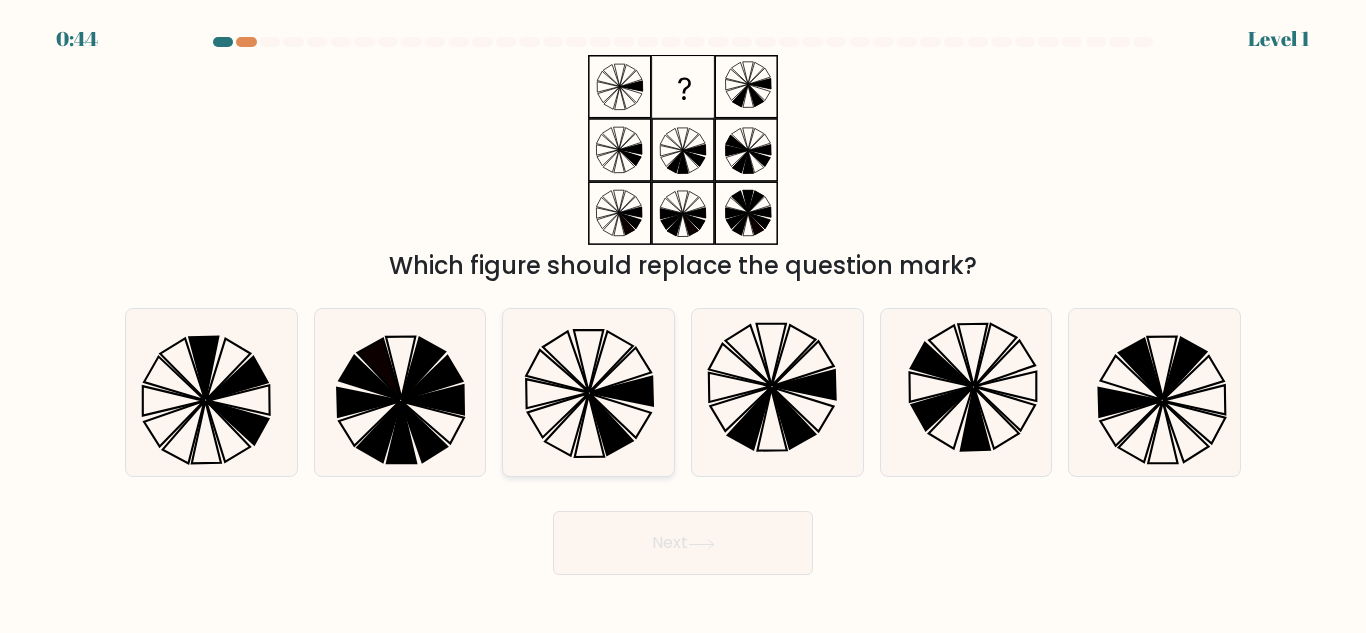 click 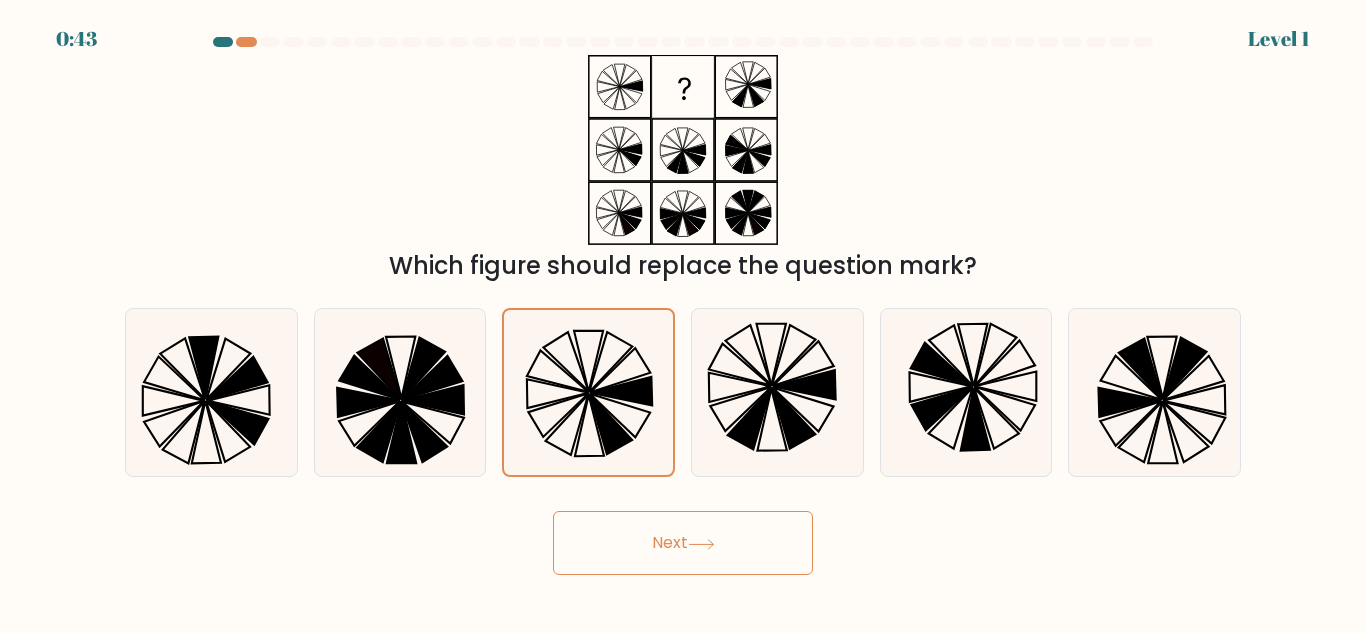 click on "Next" at bounding box center [683, 543] 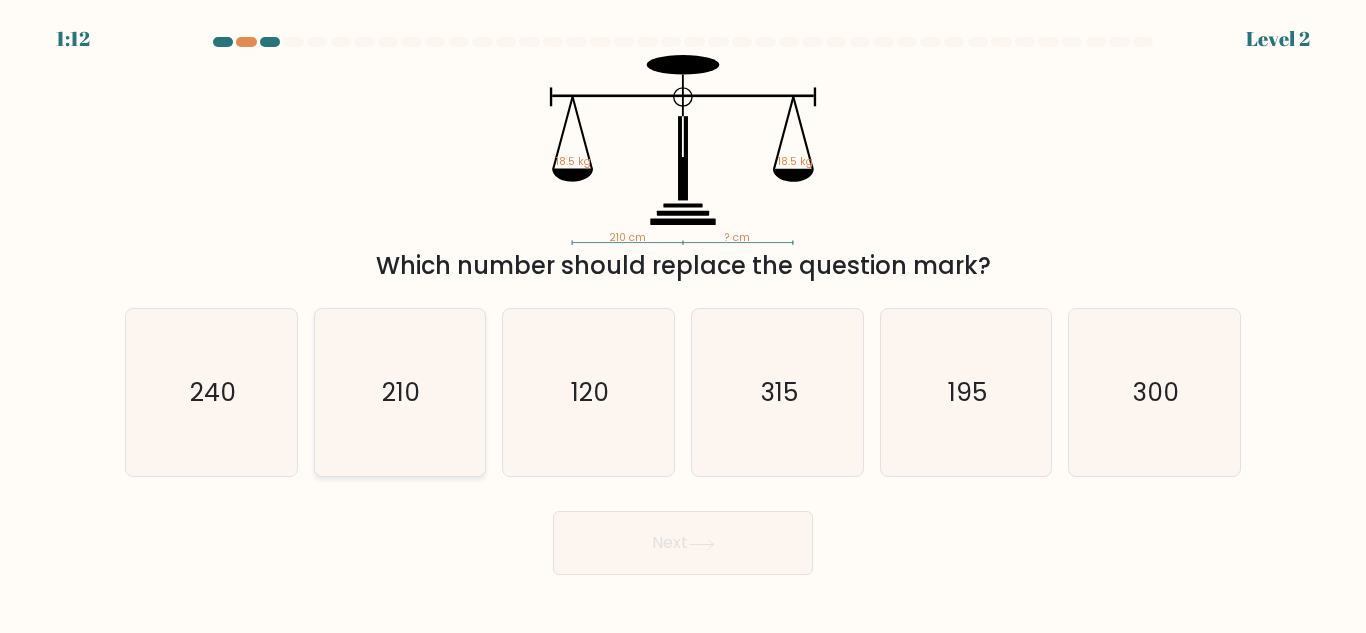 click on "210" 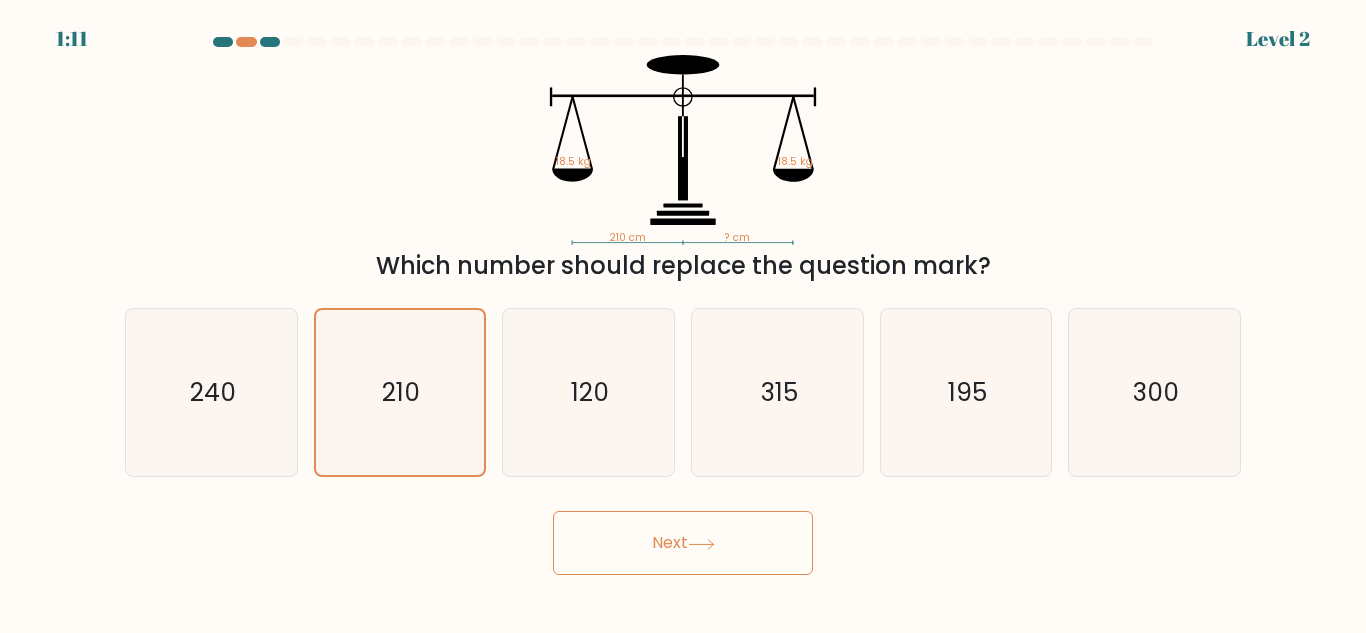 click on "Next" at bounding box center (683, 543) 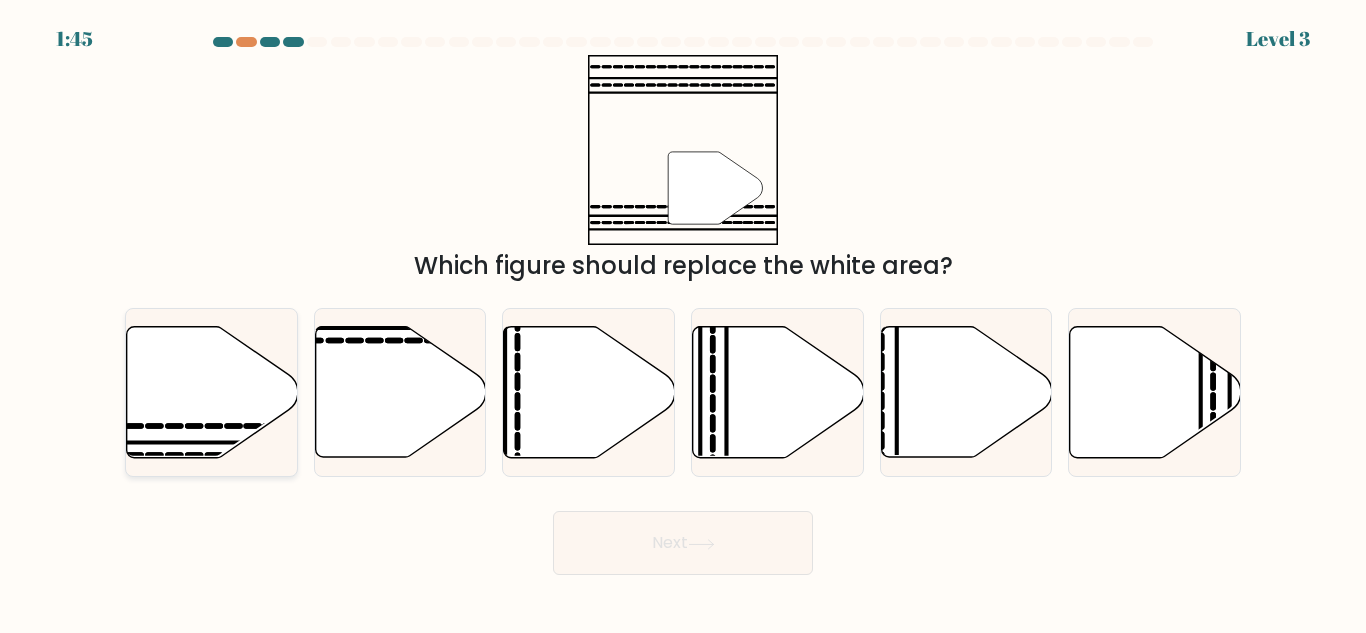 click 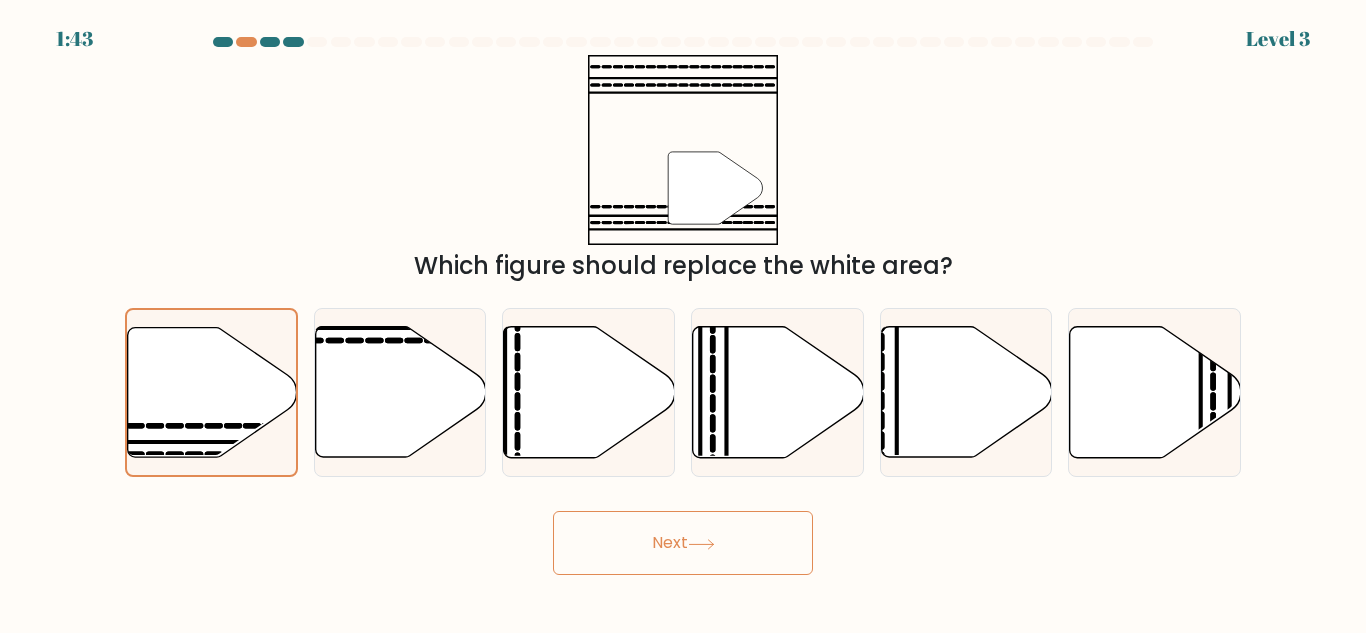 click on "Next" at bounding box center (683, 543) 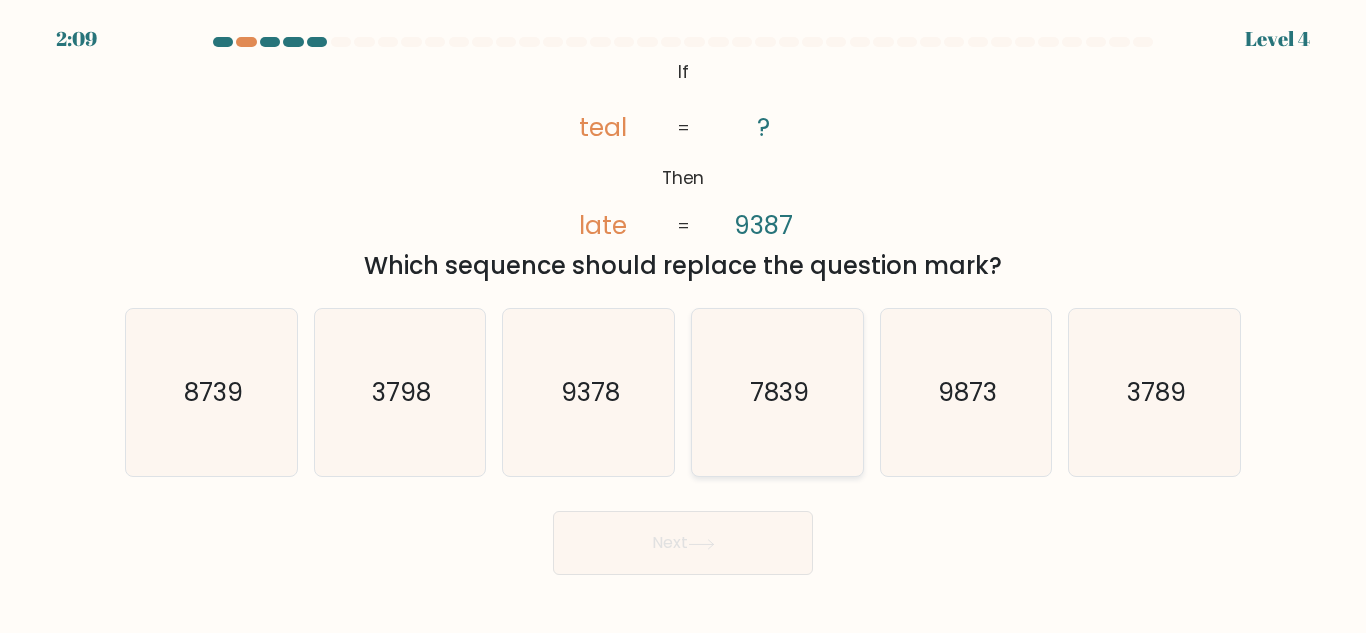 click on "7839" 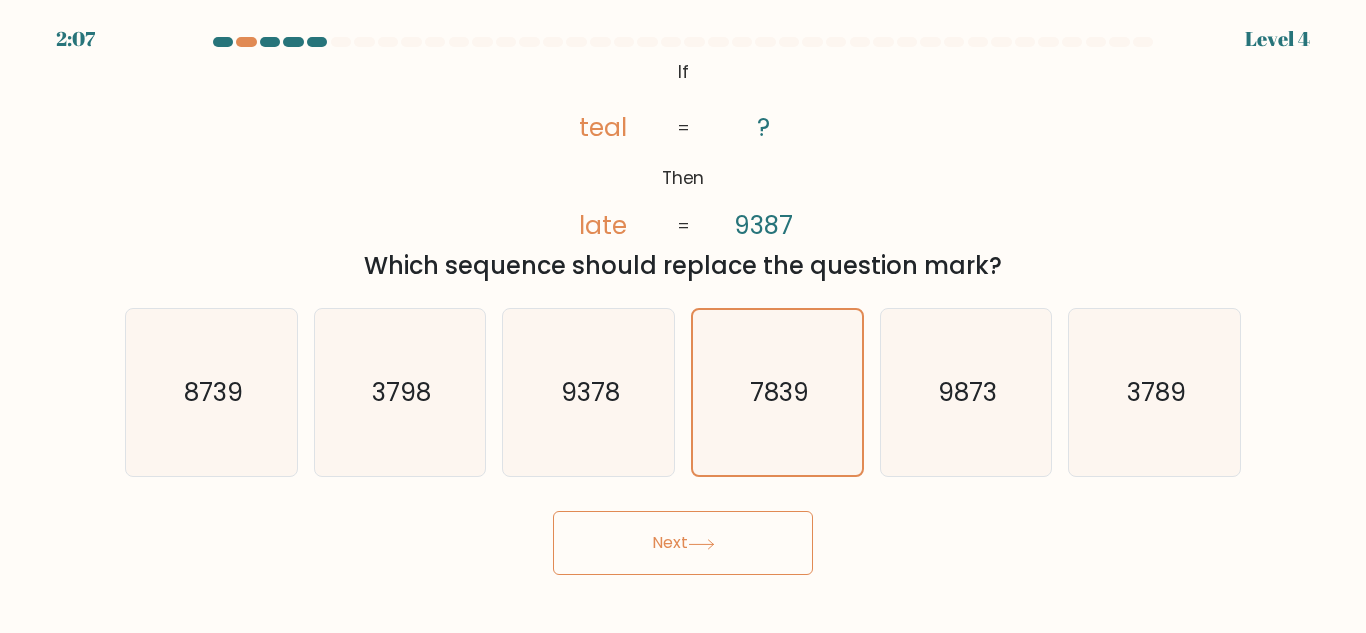 click on "Next" at bounding box center (683, 543) 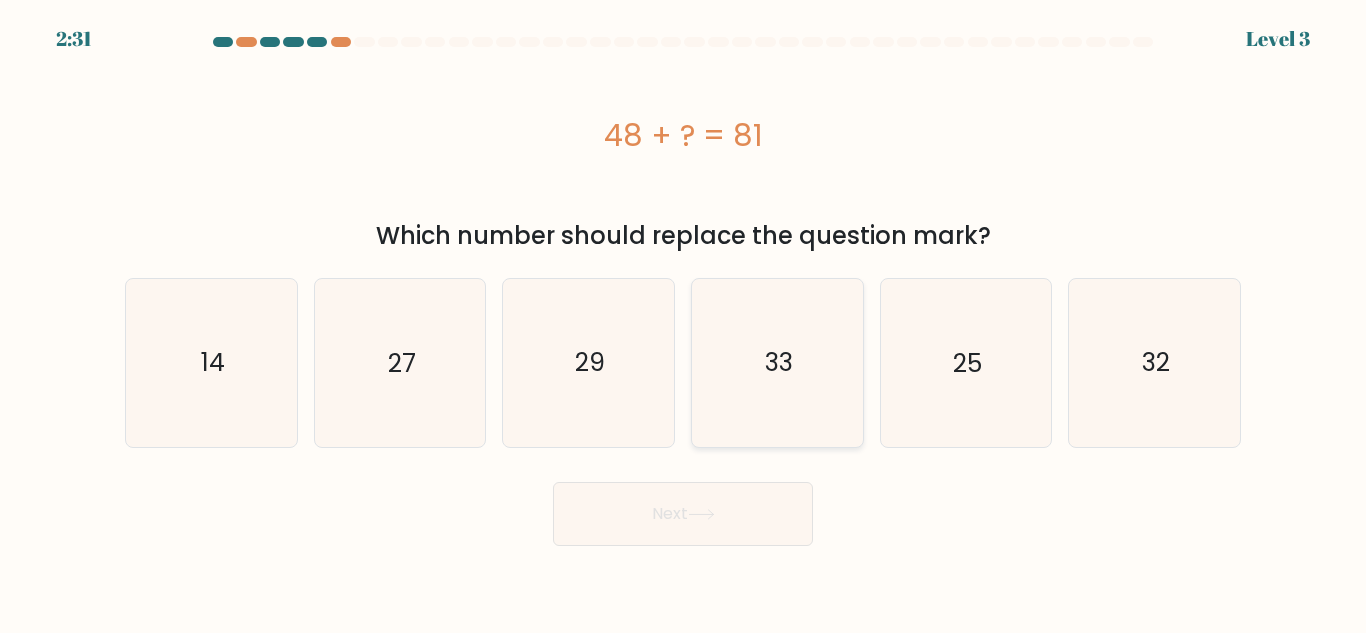 click on "33" at bounding box center (777, 362) 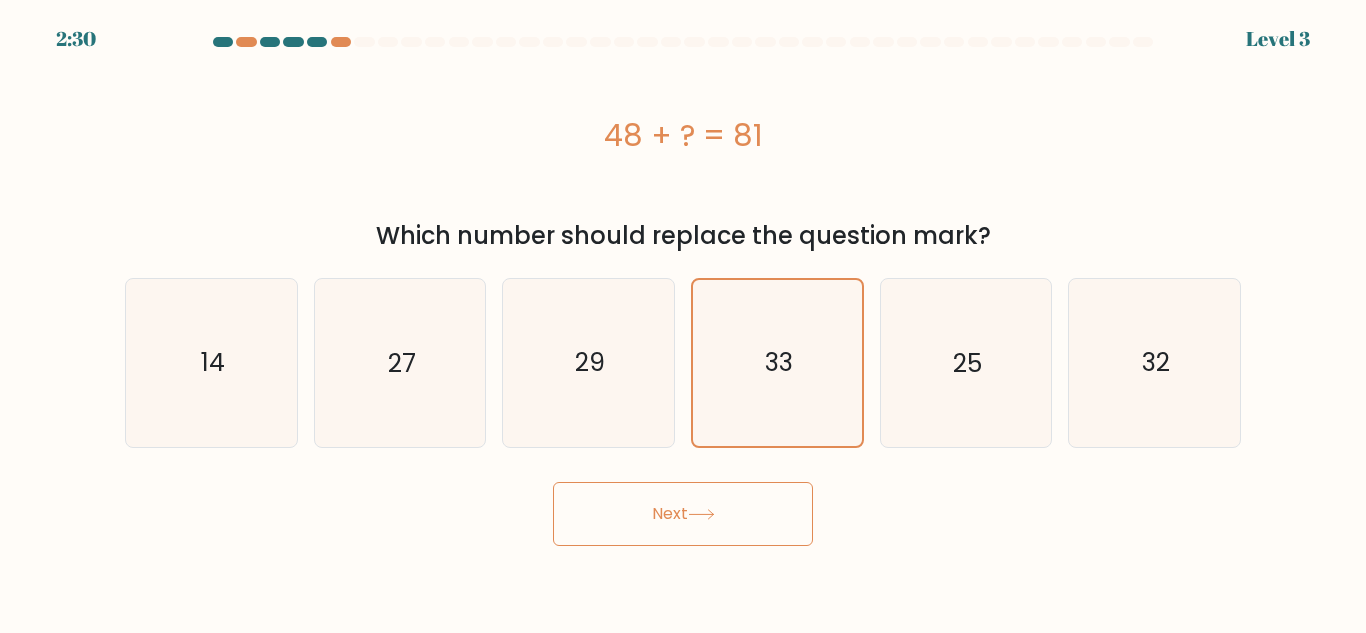 click on "Next" at bounding box center (683, 514) 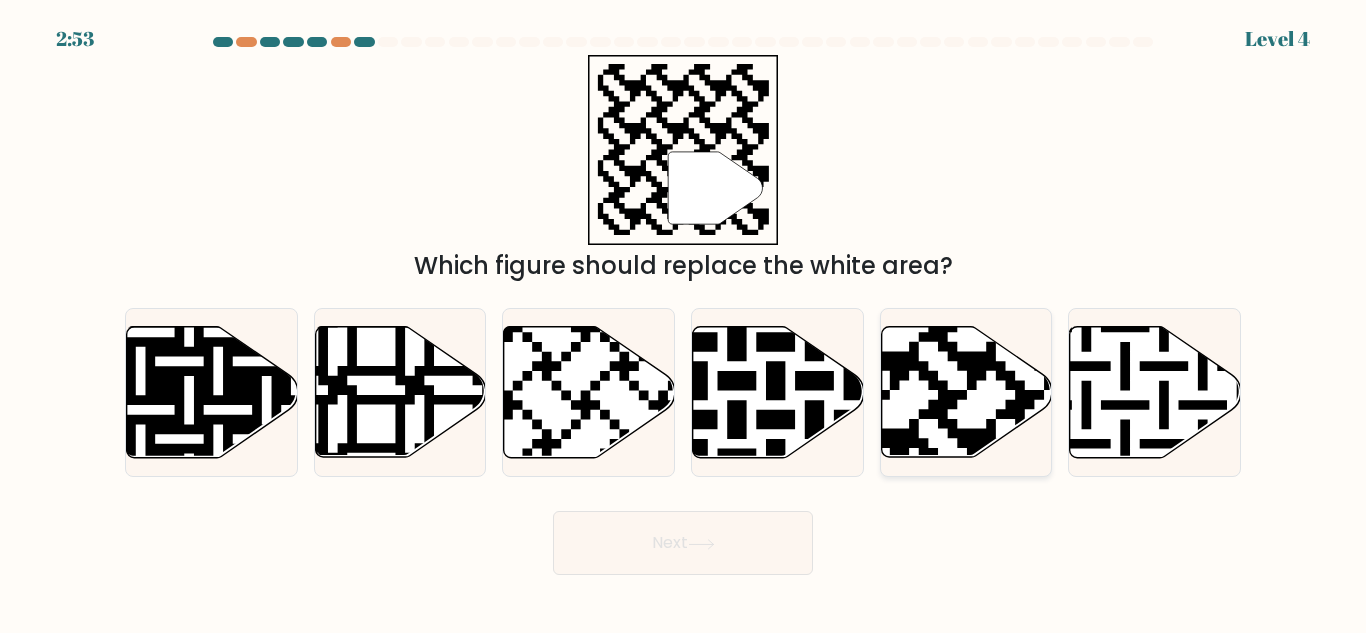 click 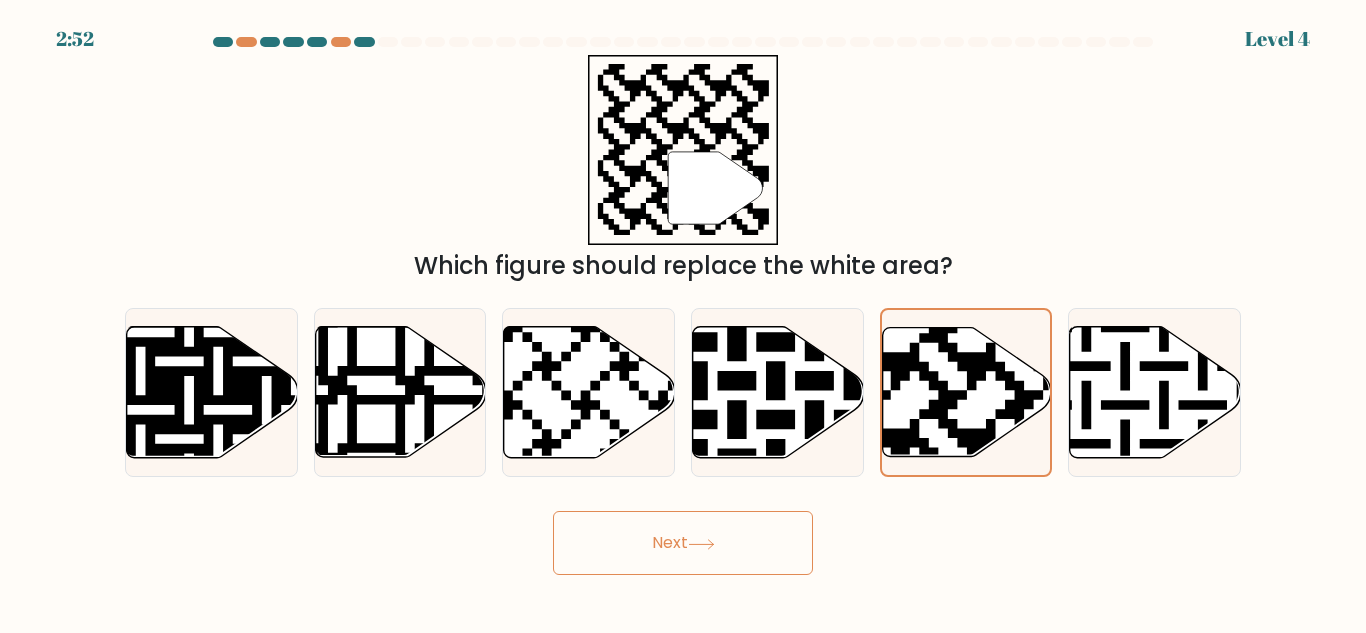 click on "Next" at bounding box center [683, 543] 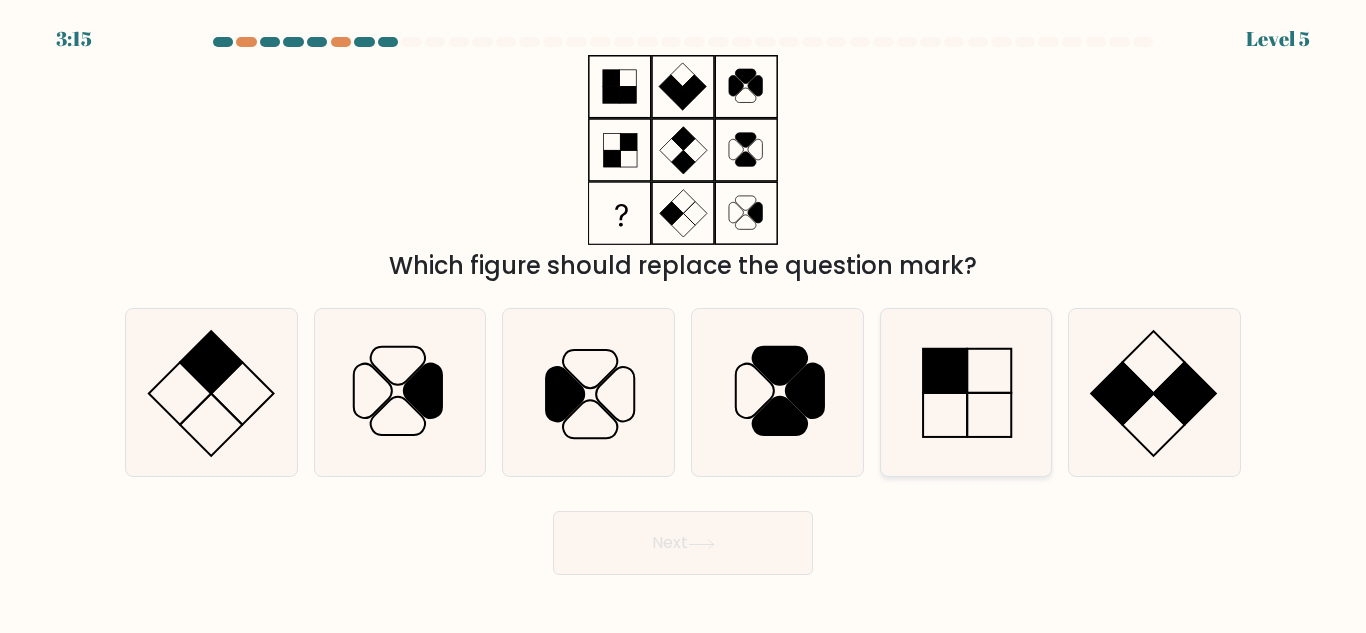 click 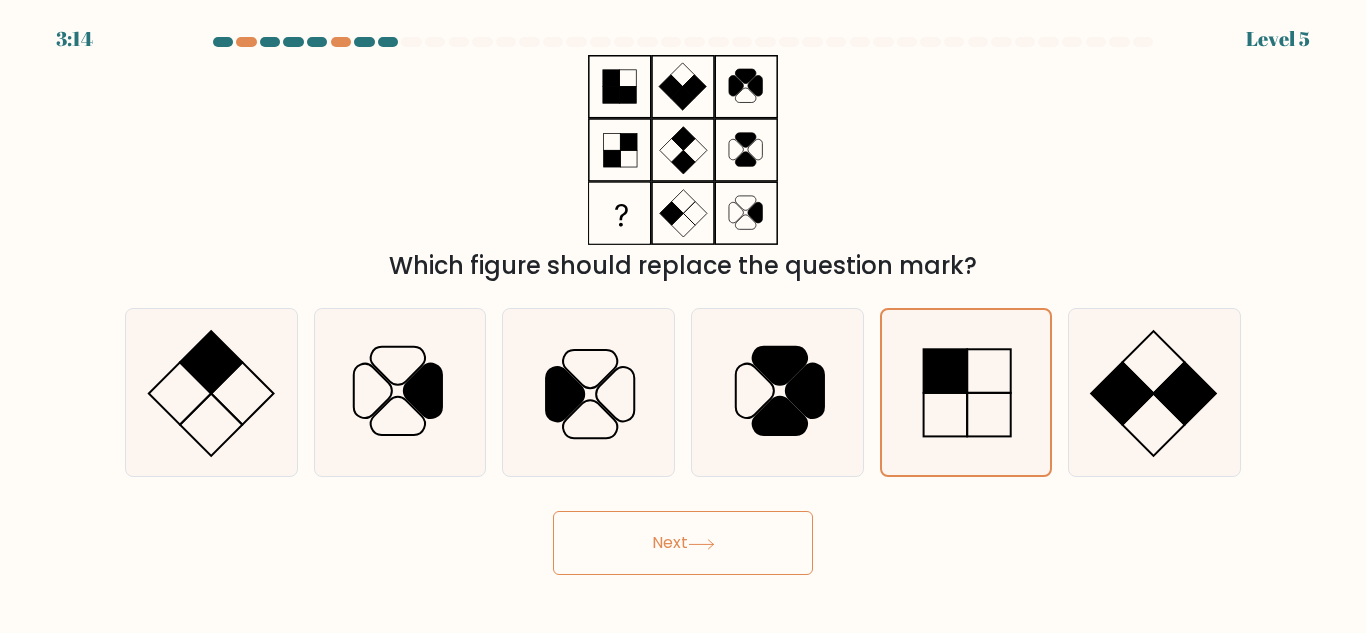 click on "Next" at bounding box center [683, 543] 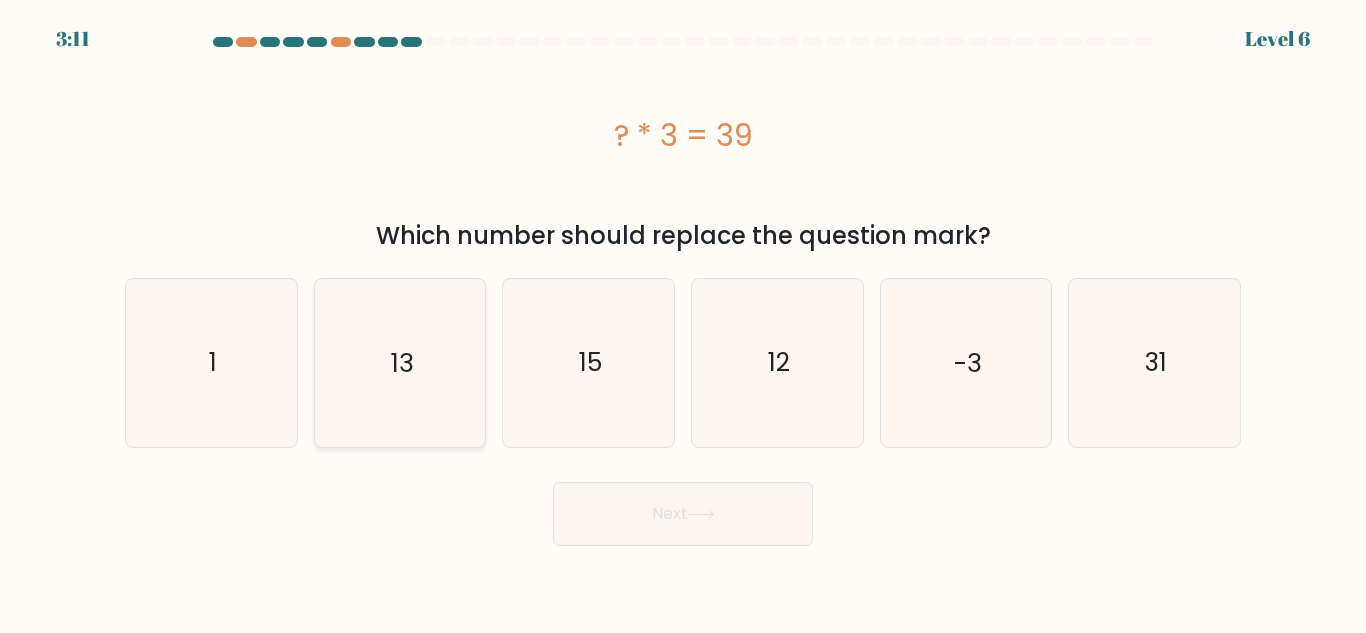click on "13" 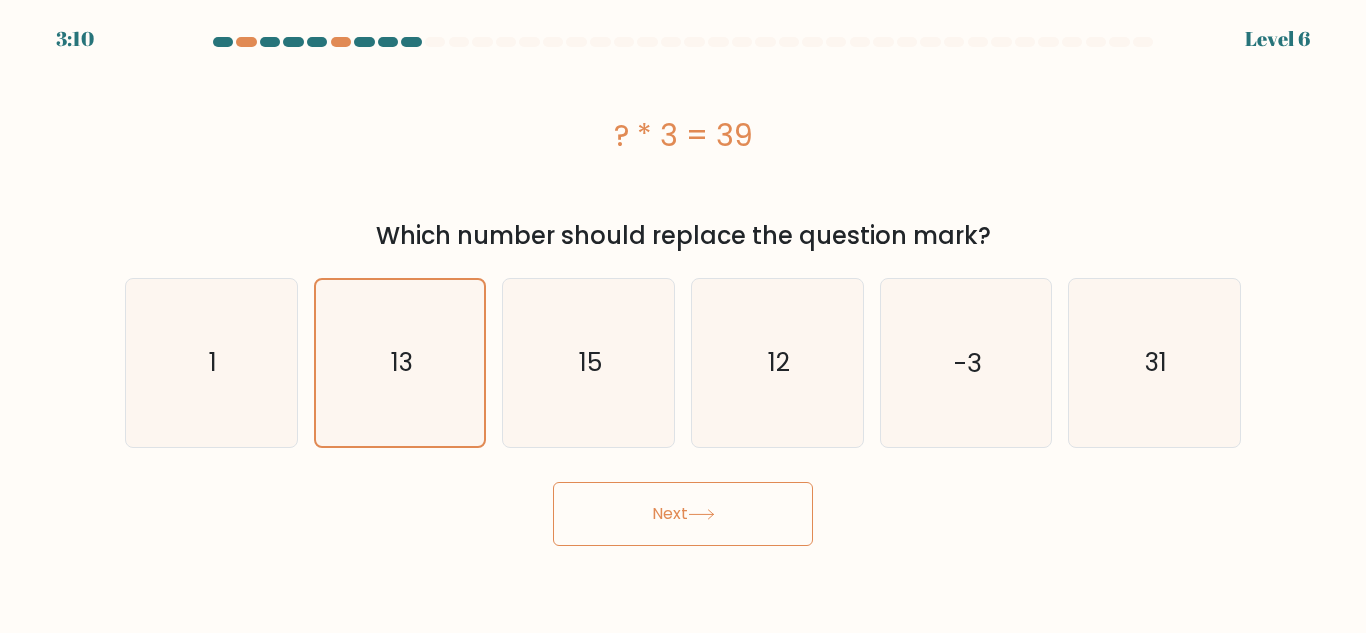 click on "Next" at bounding box center [683, 514] 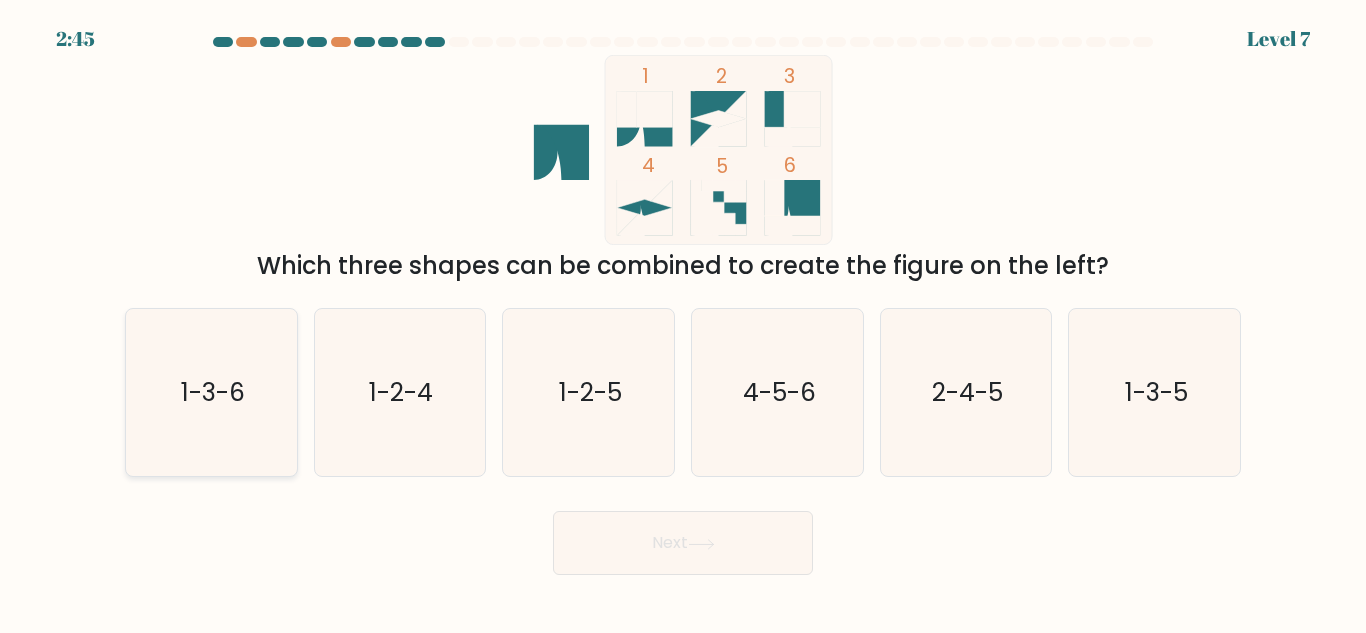 click on "1-3-6" 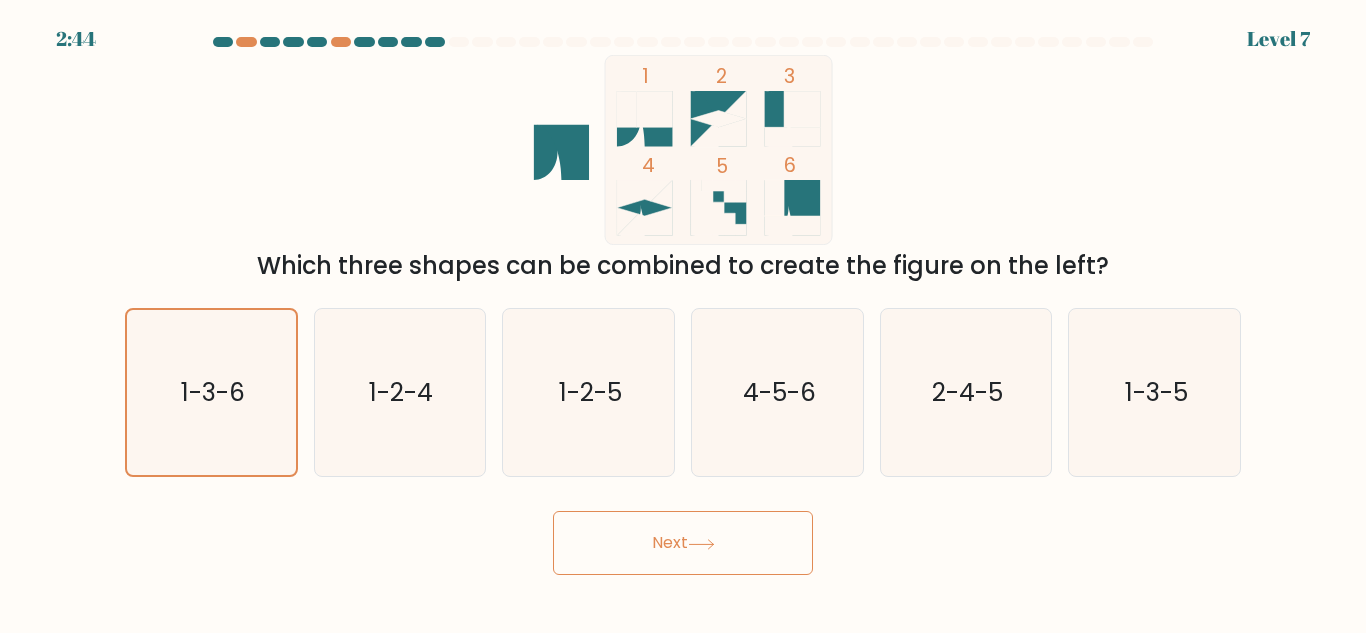 click on "Next" at bounding box center (683, 543) 